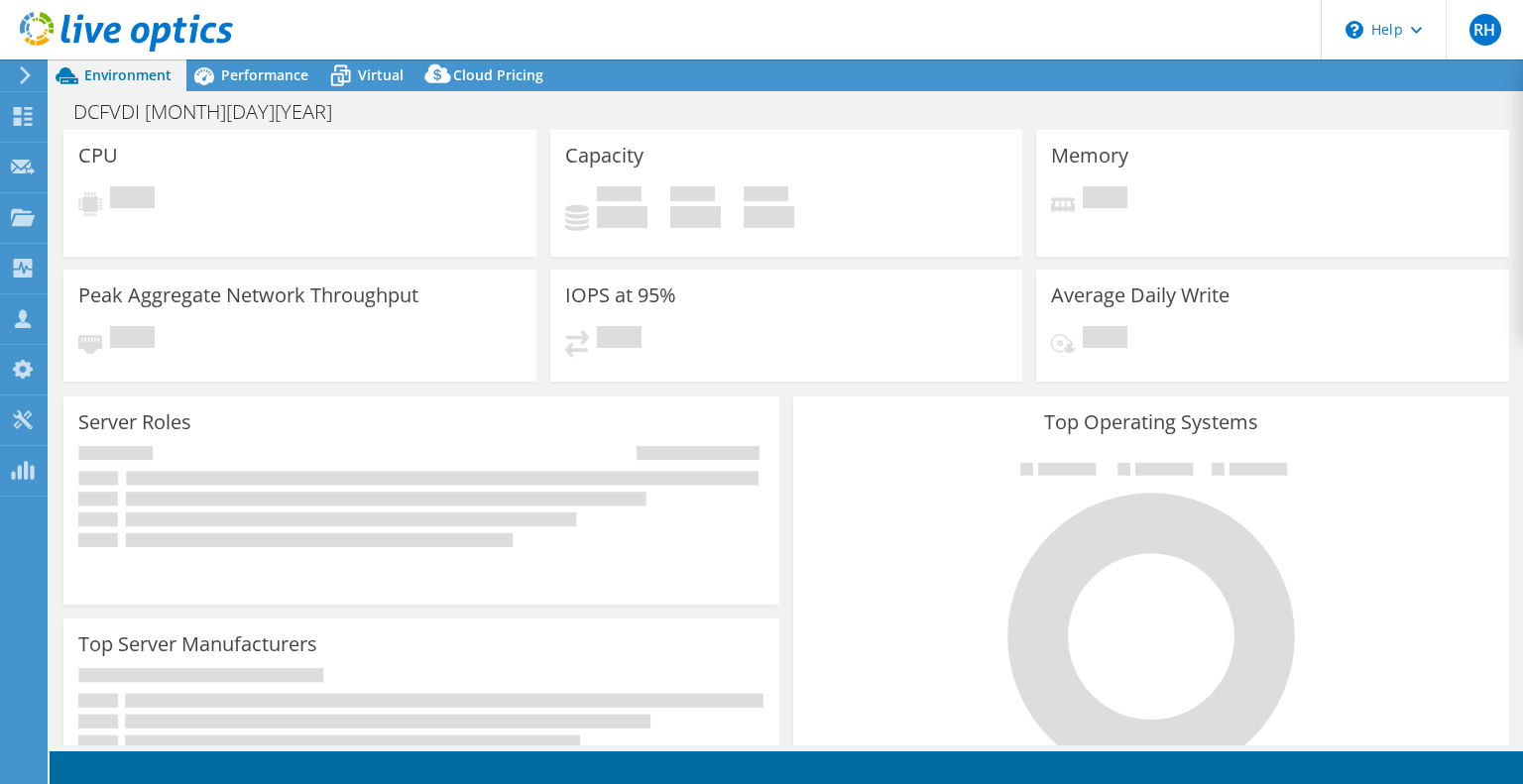 scroll, scrollTop: 0, scrollLeft: 0, axis: both 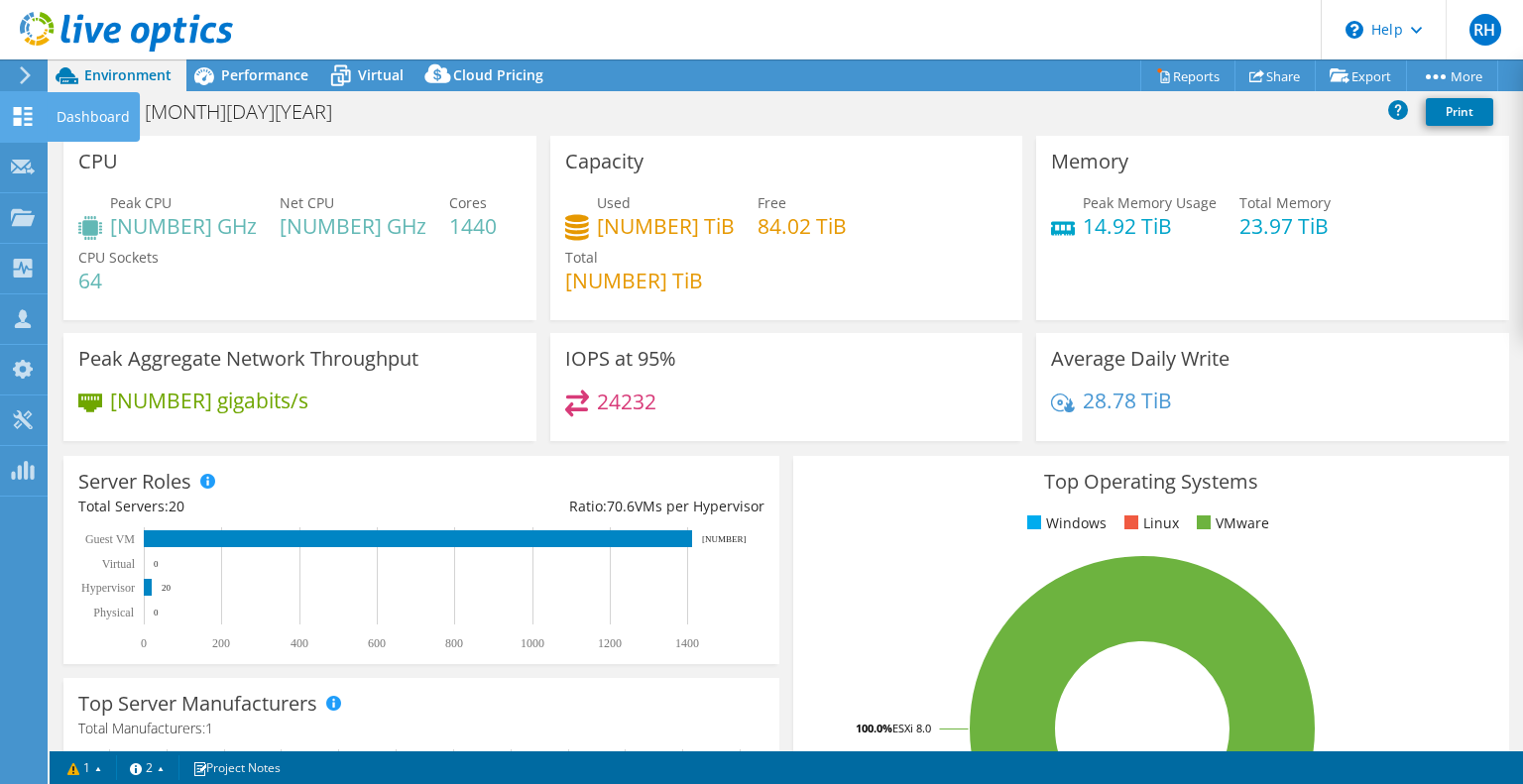 select on "USD" 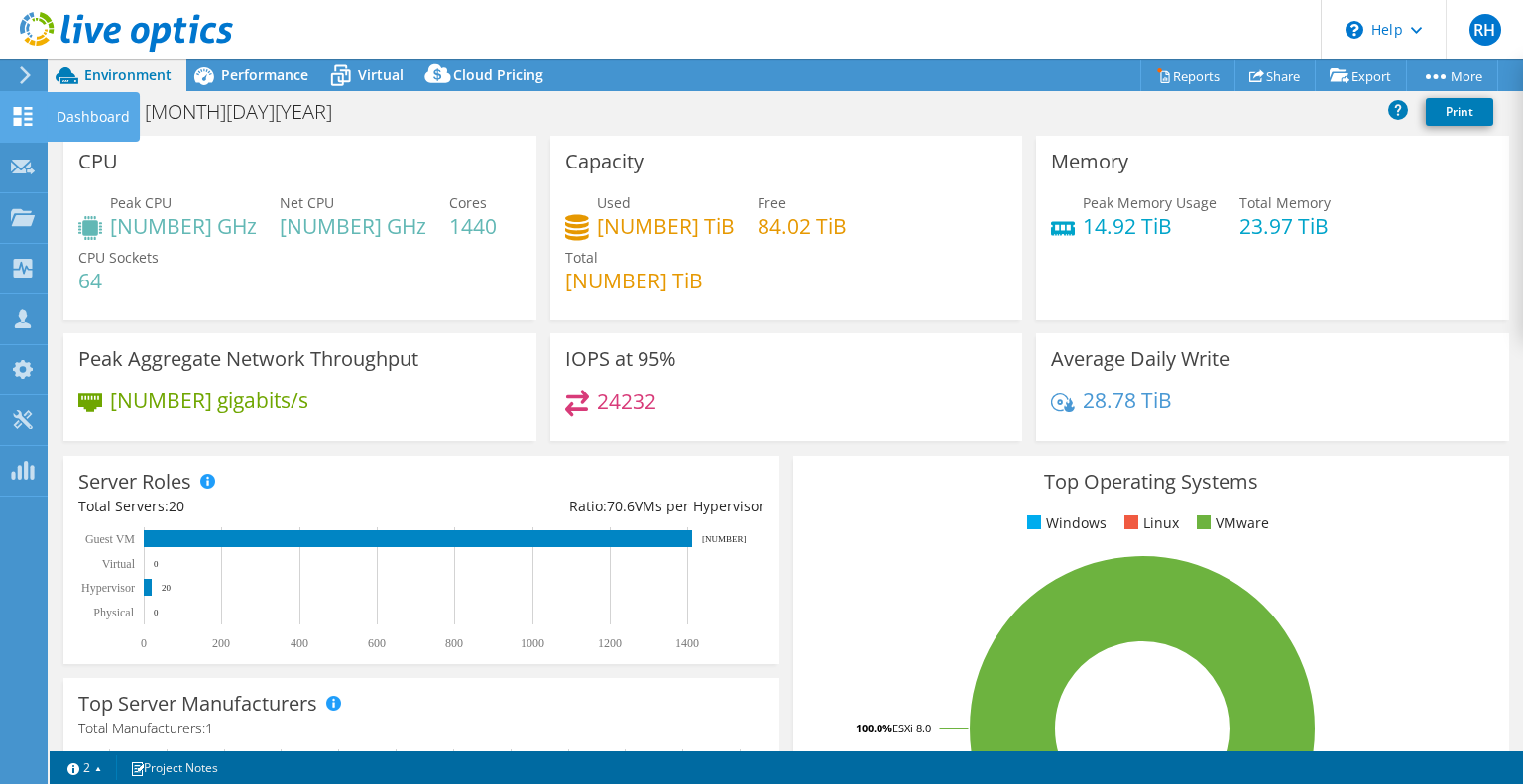 click 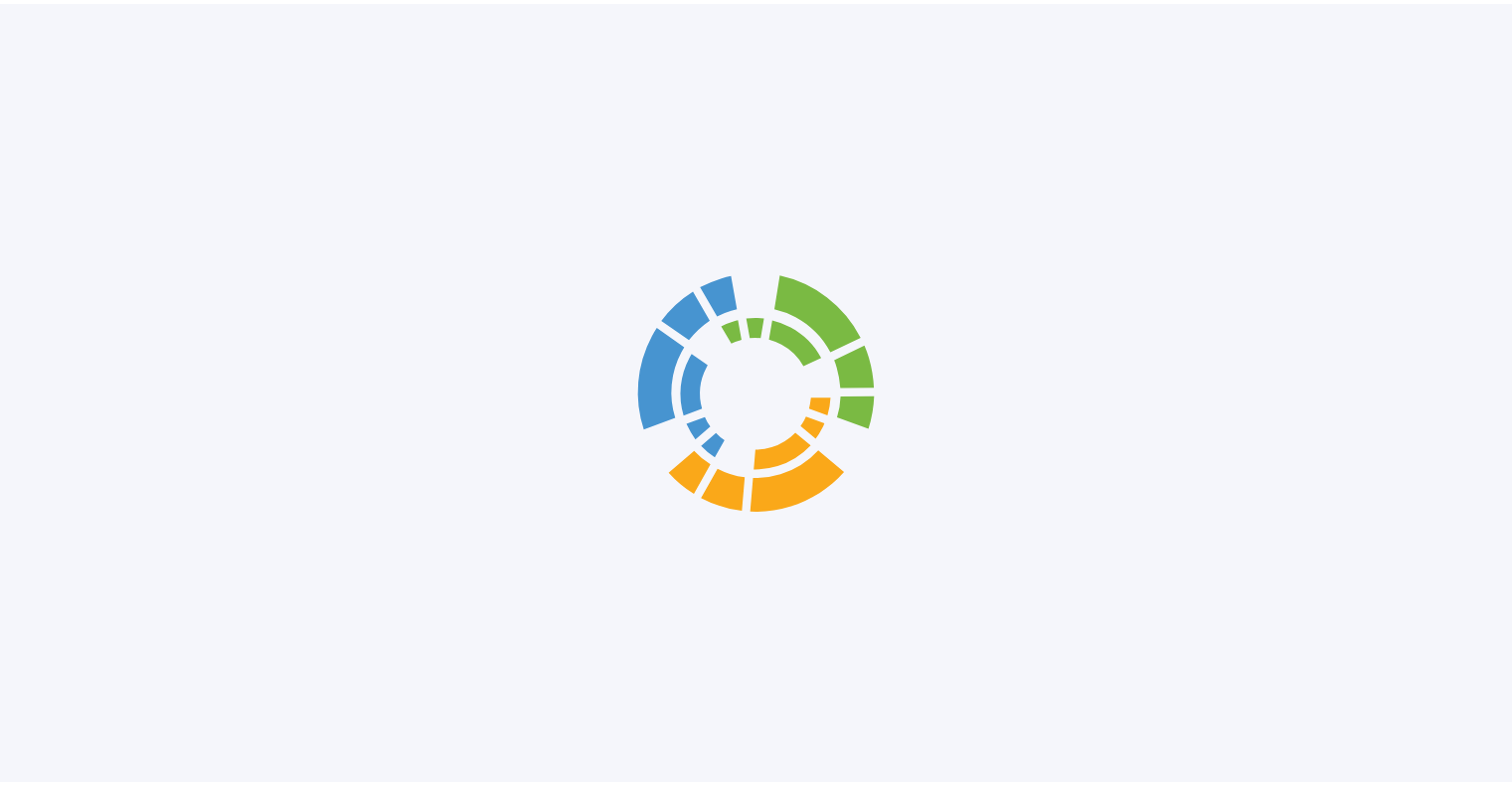 scroll, scrollTop: 0, scrollLeft: 0, axis: both 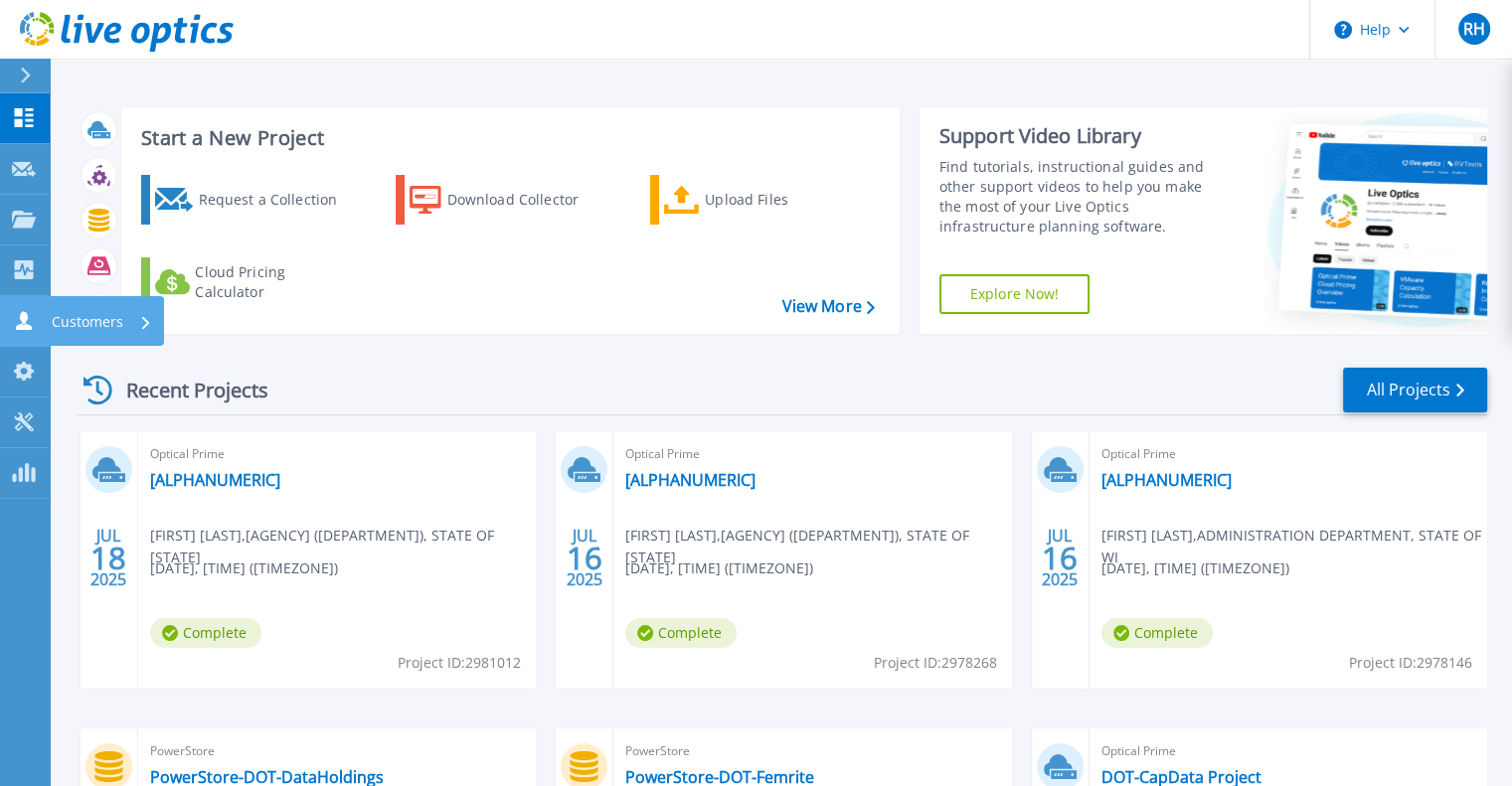 click 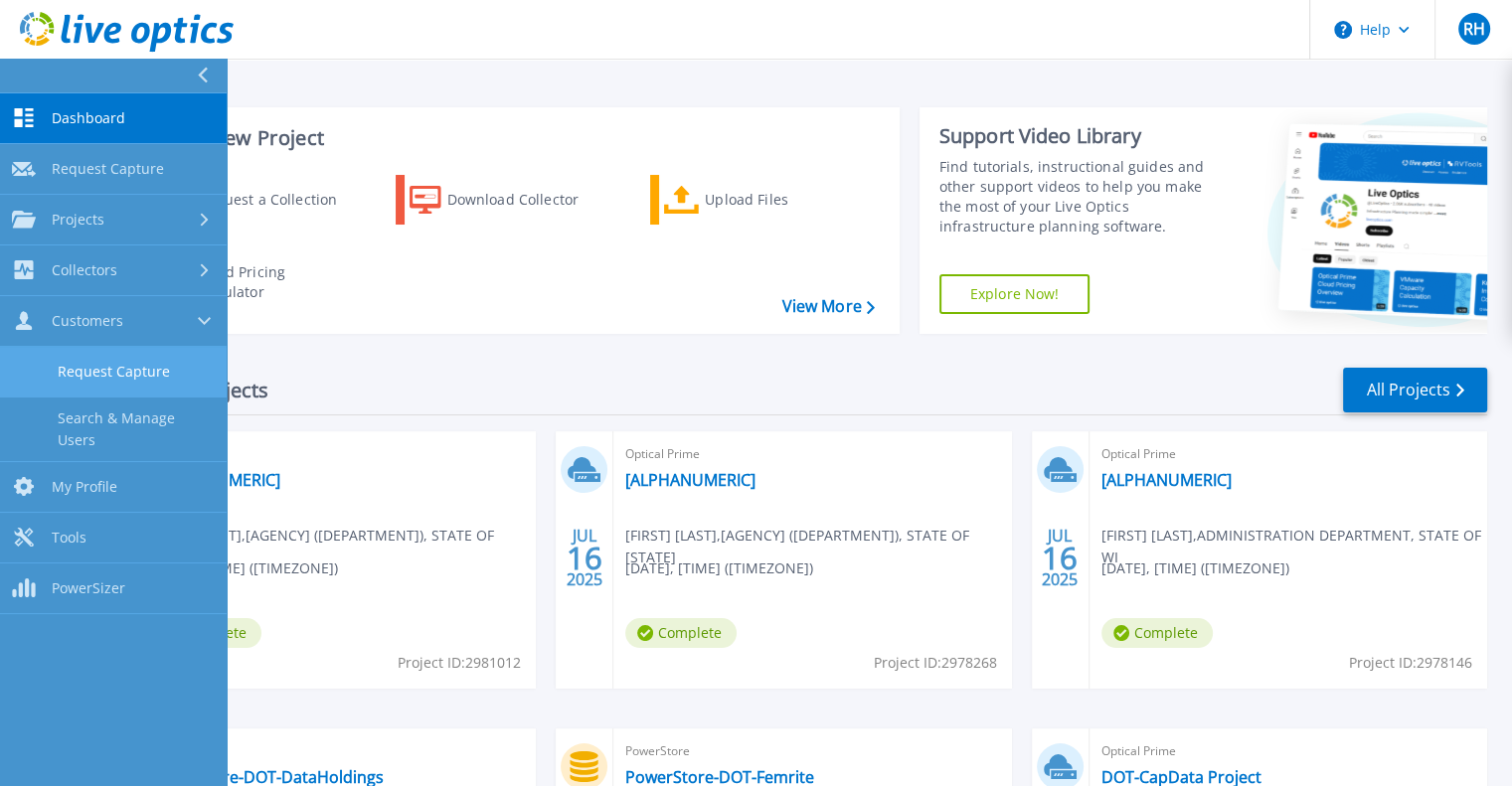 click on "Request Capture" at bounding box center [113, 372] 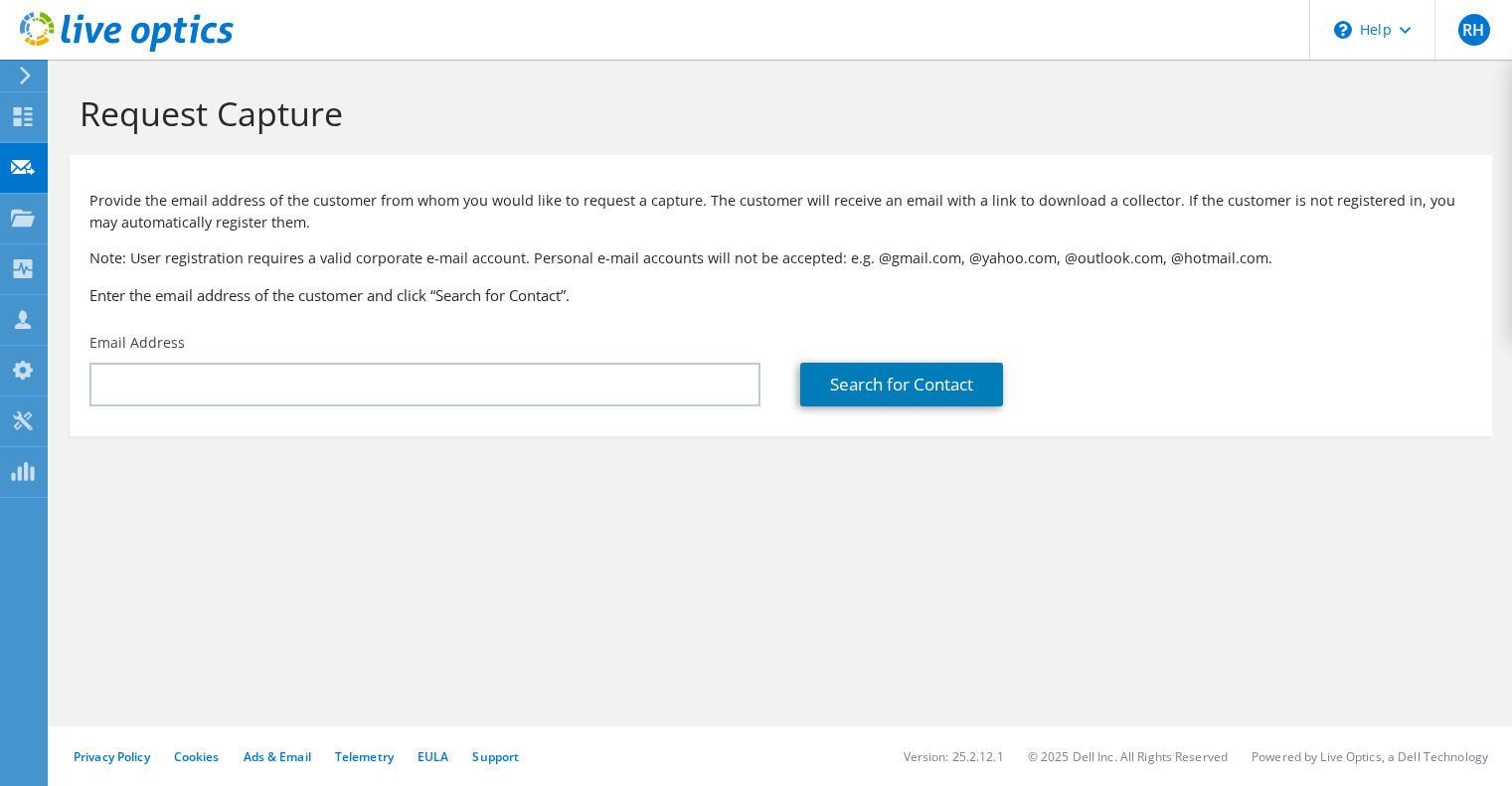 scroll, scrollTop: 0, scrollLeft: 0, axis: both 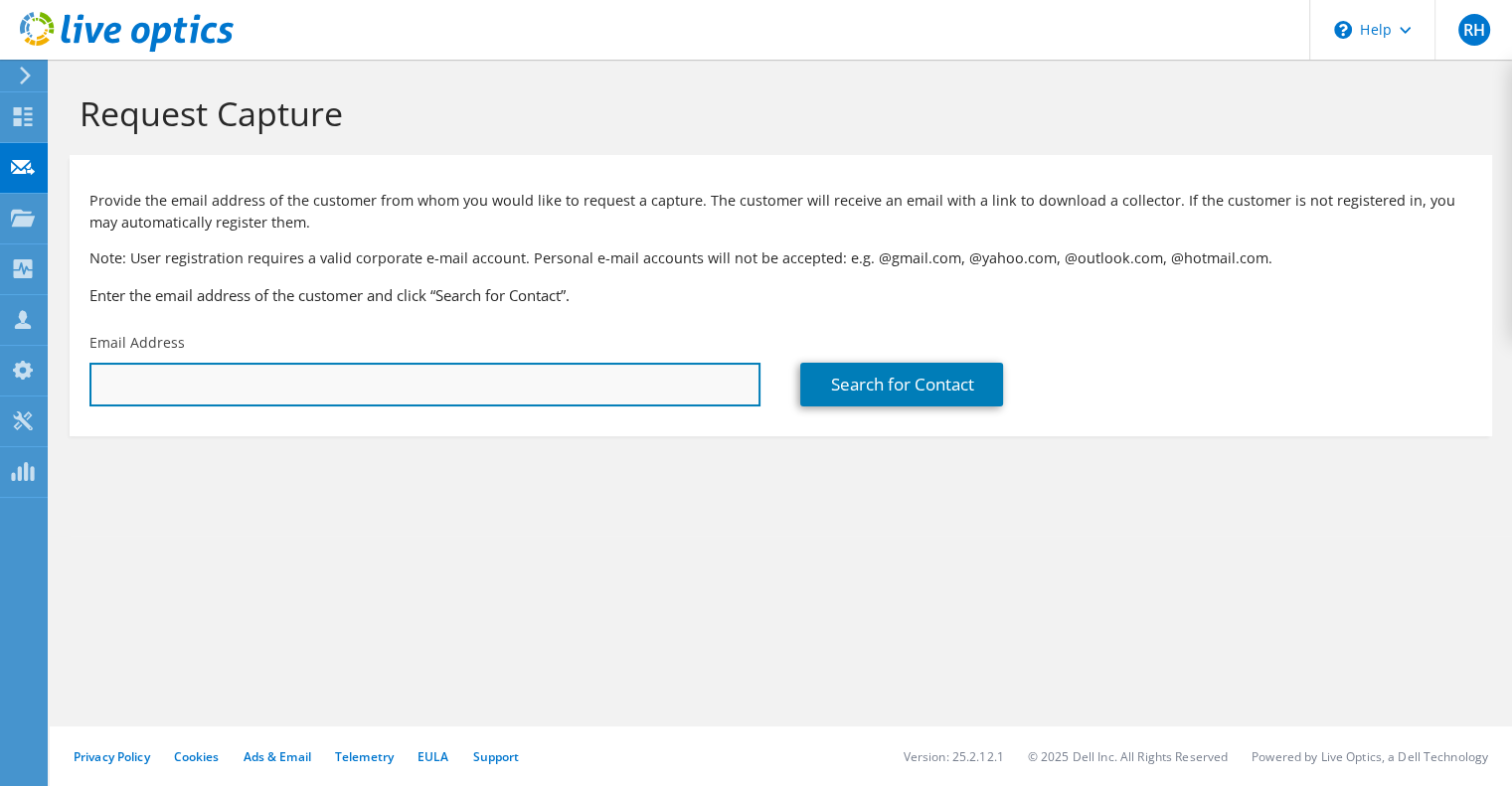 drag, startPoint x: 0, startPoint y: 0, endPoint x: 156, endPoint y: 368, distance: 399.69989 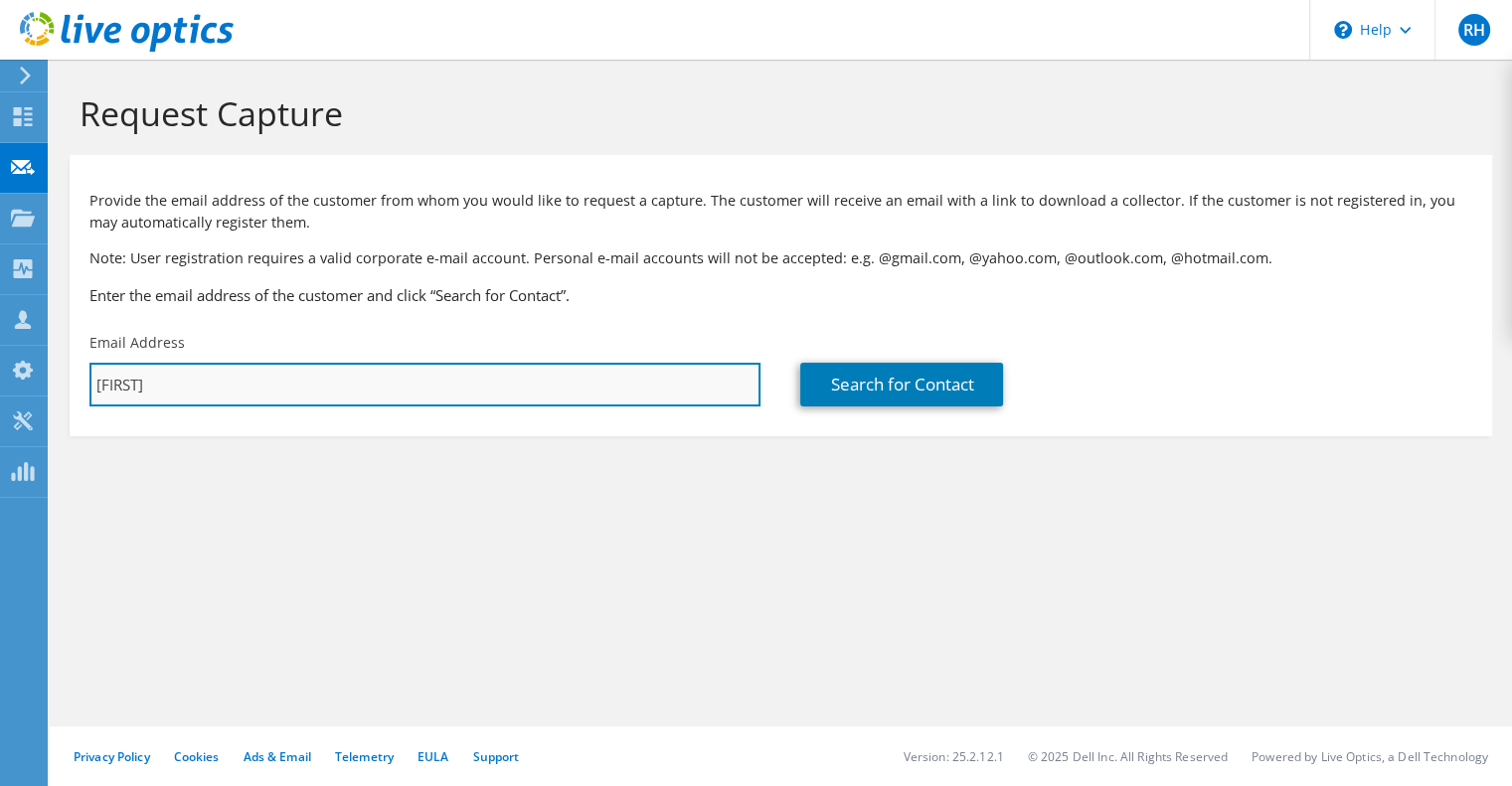 type on "john.jorgensen@wisconsin.gov" 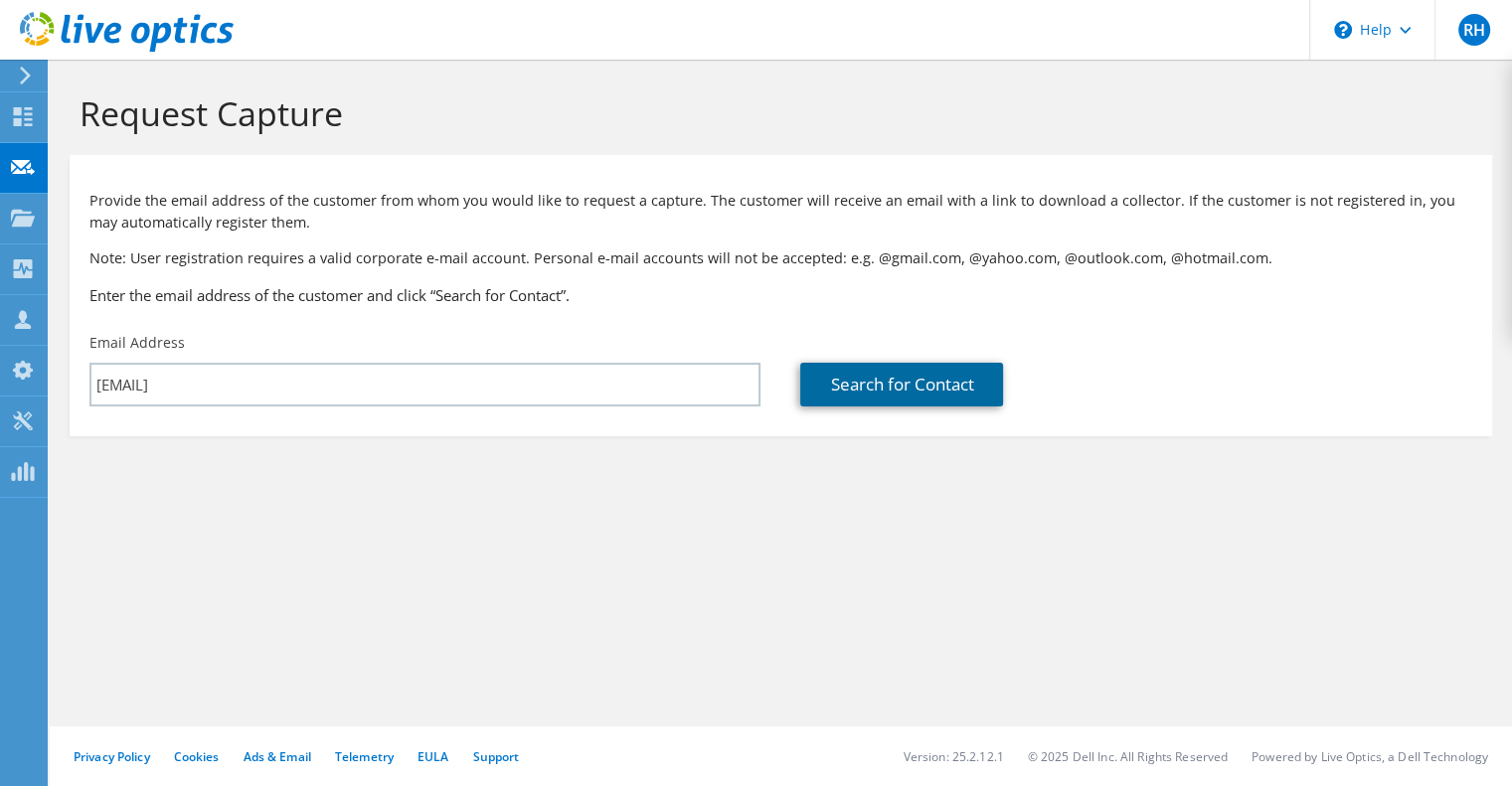 click on "Search for Contact" at bounding box center [902, 385] 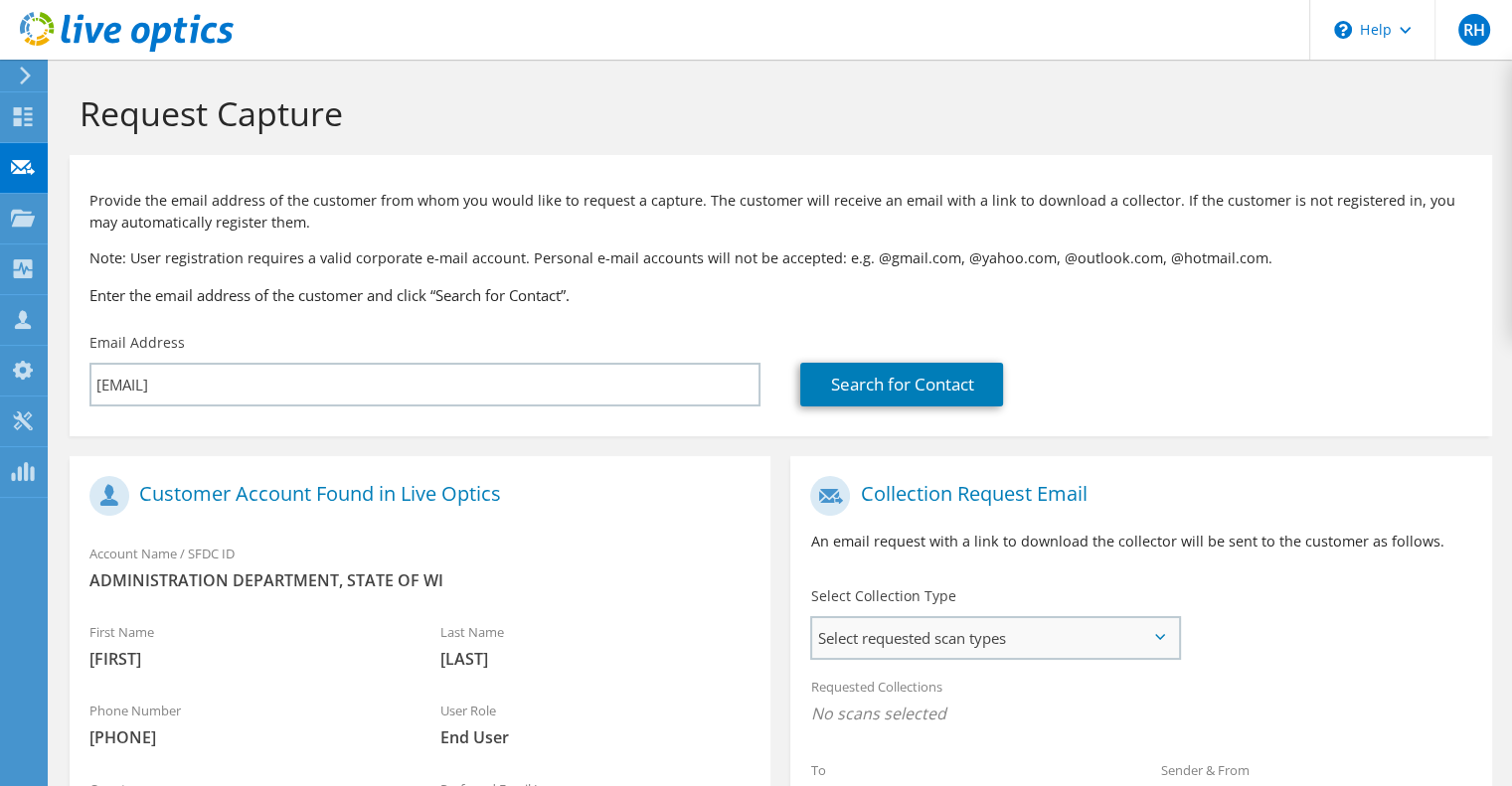 click on "Select requested scan types" at bounding box center (995, 638) 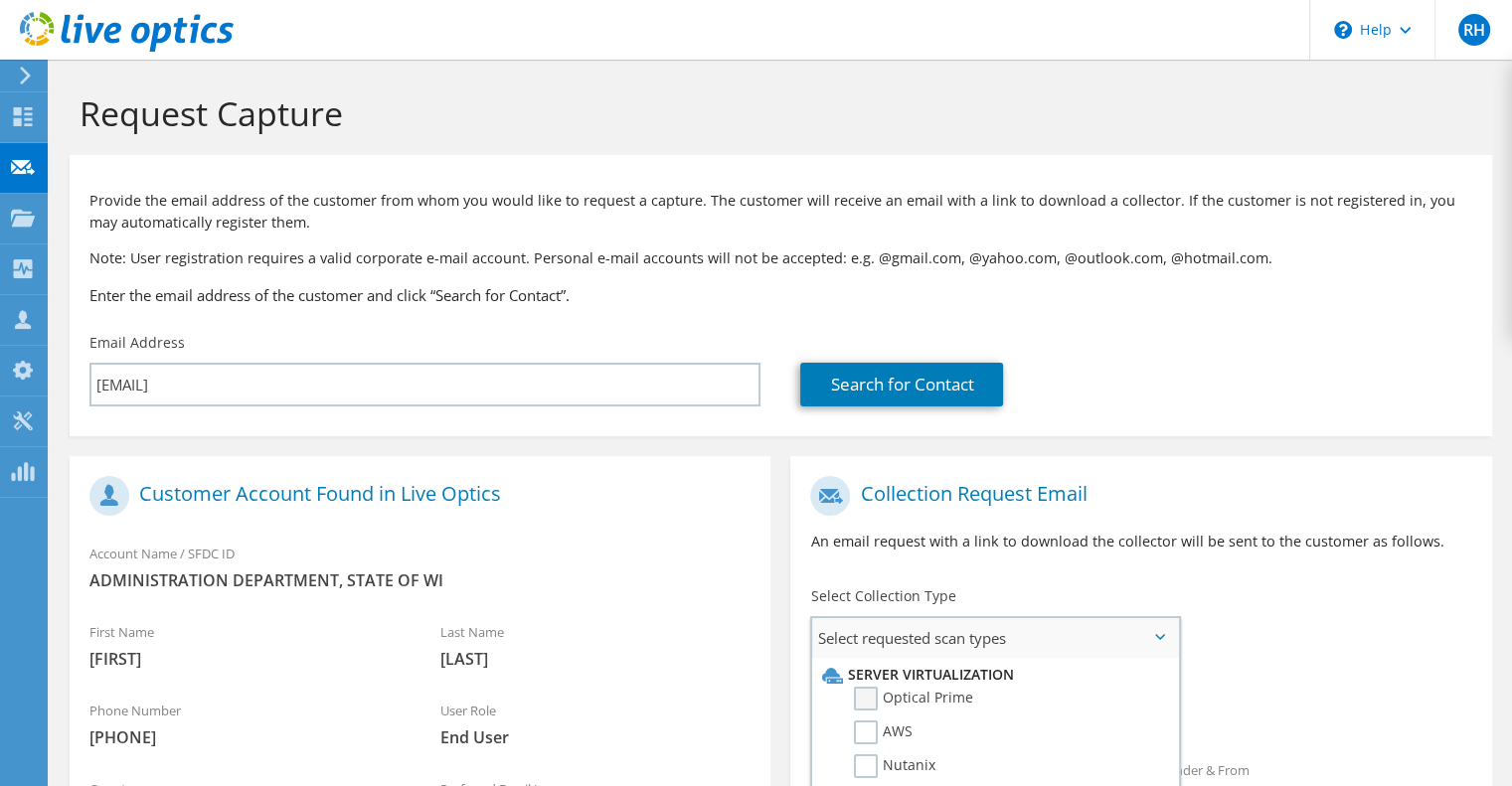 click on "Optical Prime" at bounding box center [914, 699] 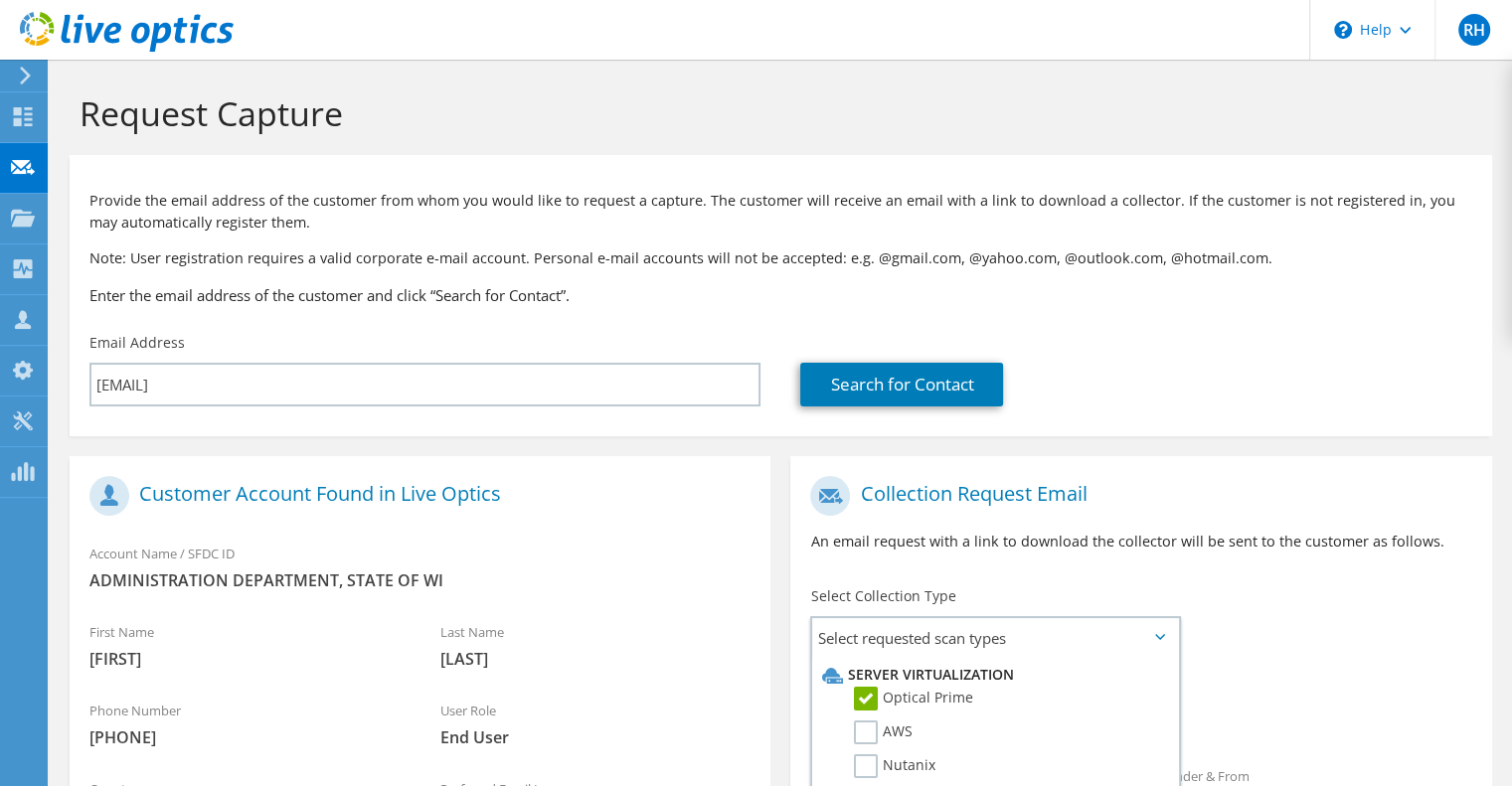 scroll, scrollTop: 329, scrollLeft: 0, axis: vertical 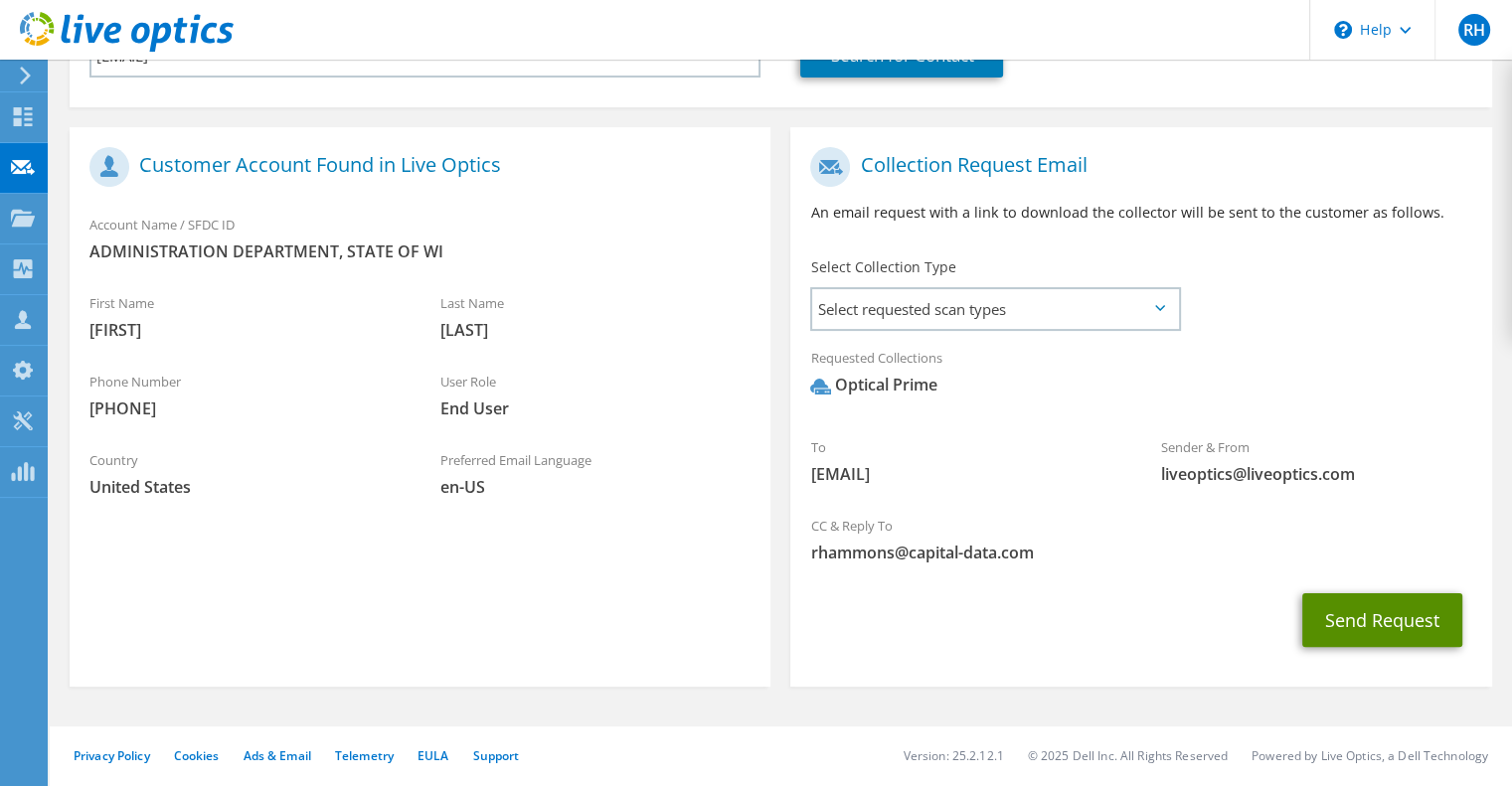 click on "Send Request" at bounding box center (1382, 620) 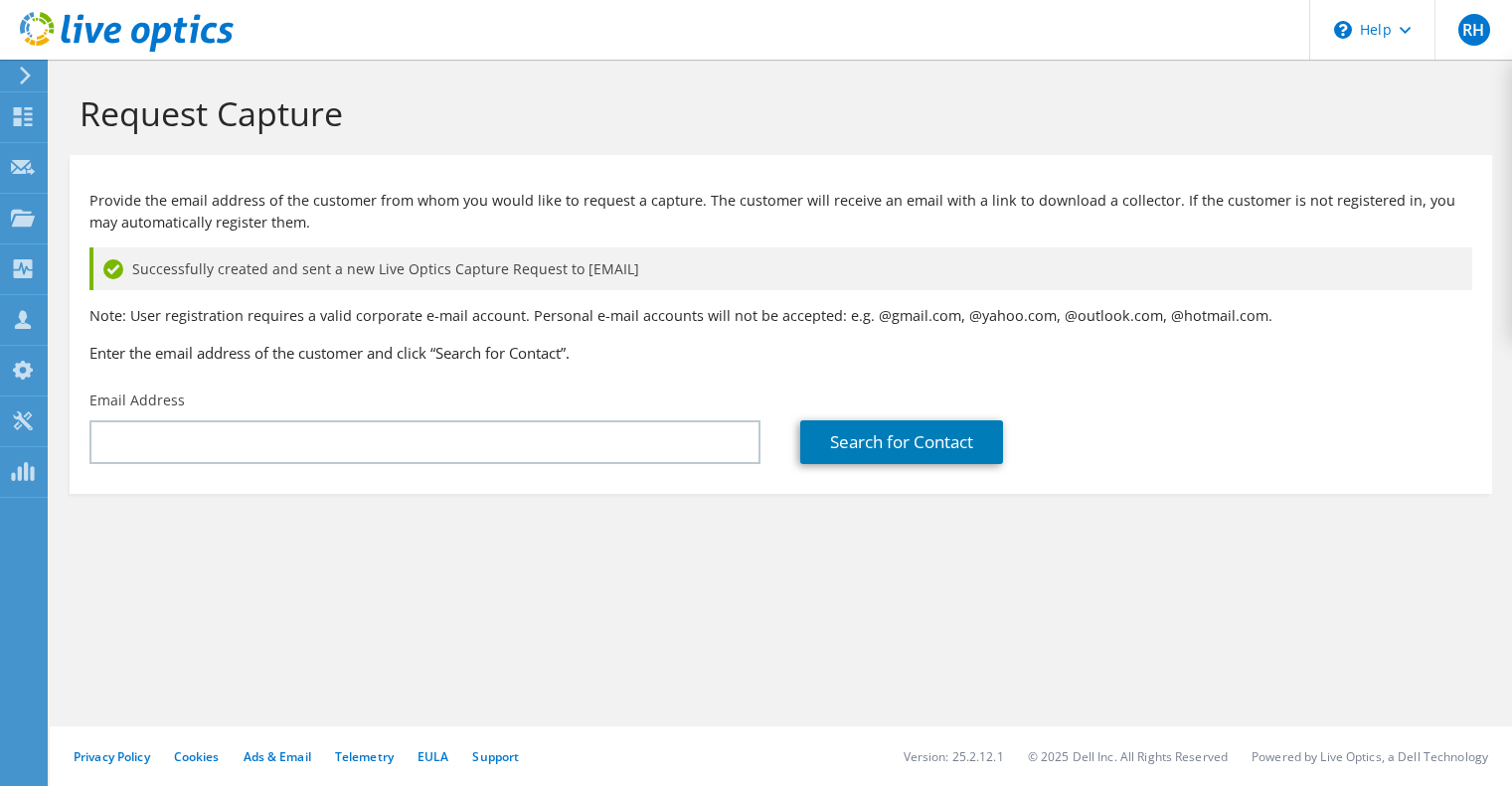 scroll, scrollTop: 0, scrollLeft: 0, axis: both 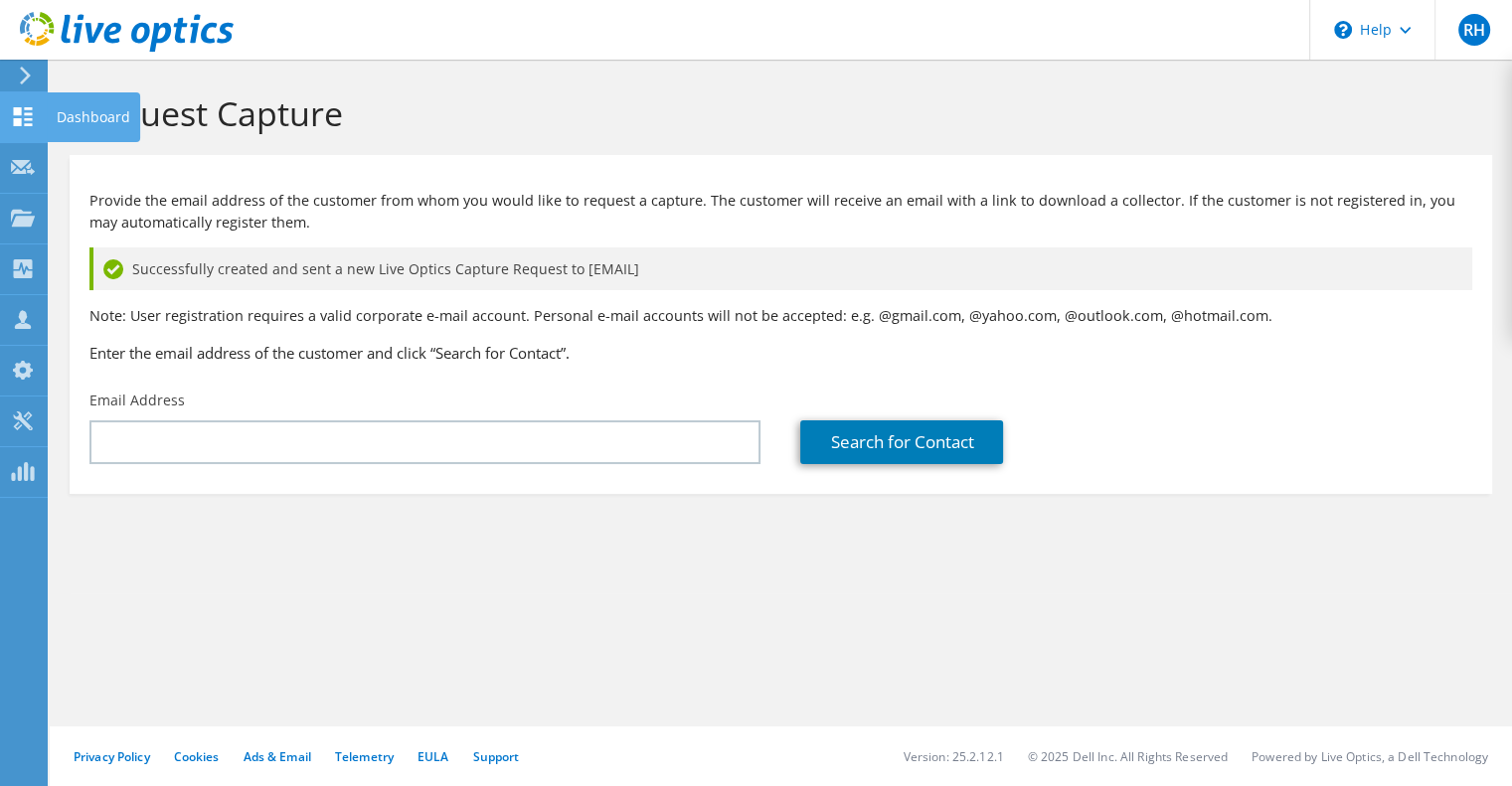 click on "Dashboard" at bounding box center [-66, 117] 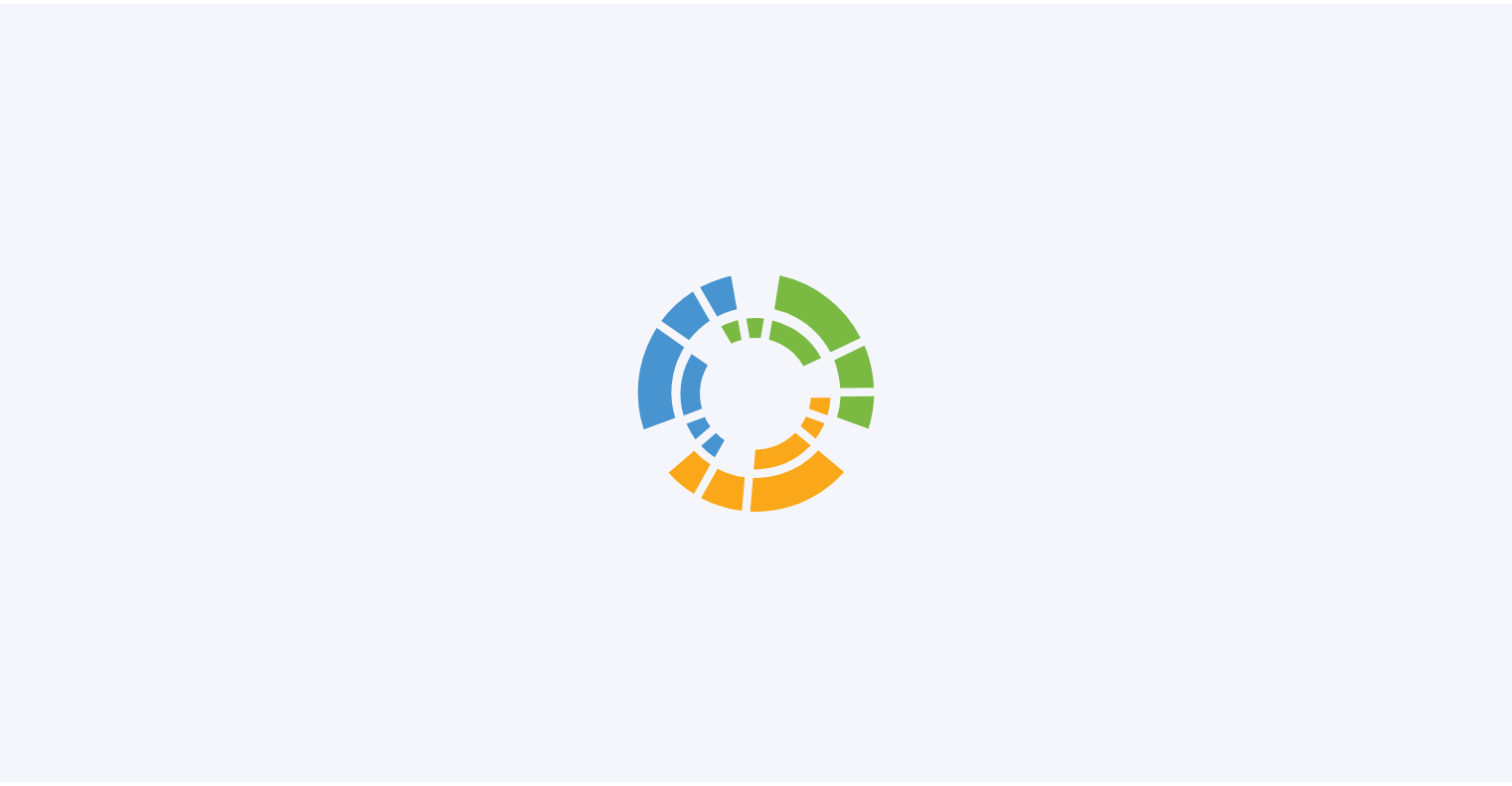 scroll, scrollTop: 0, scrollLeft: 0, axis: both 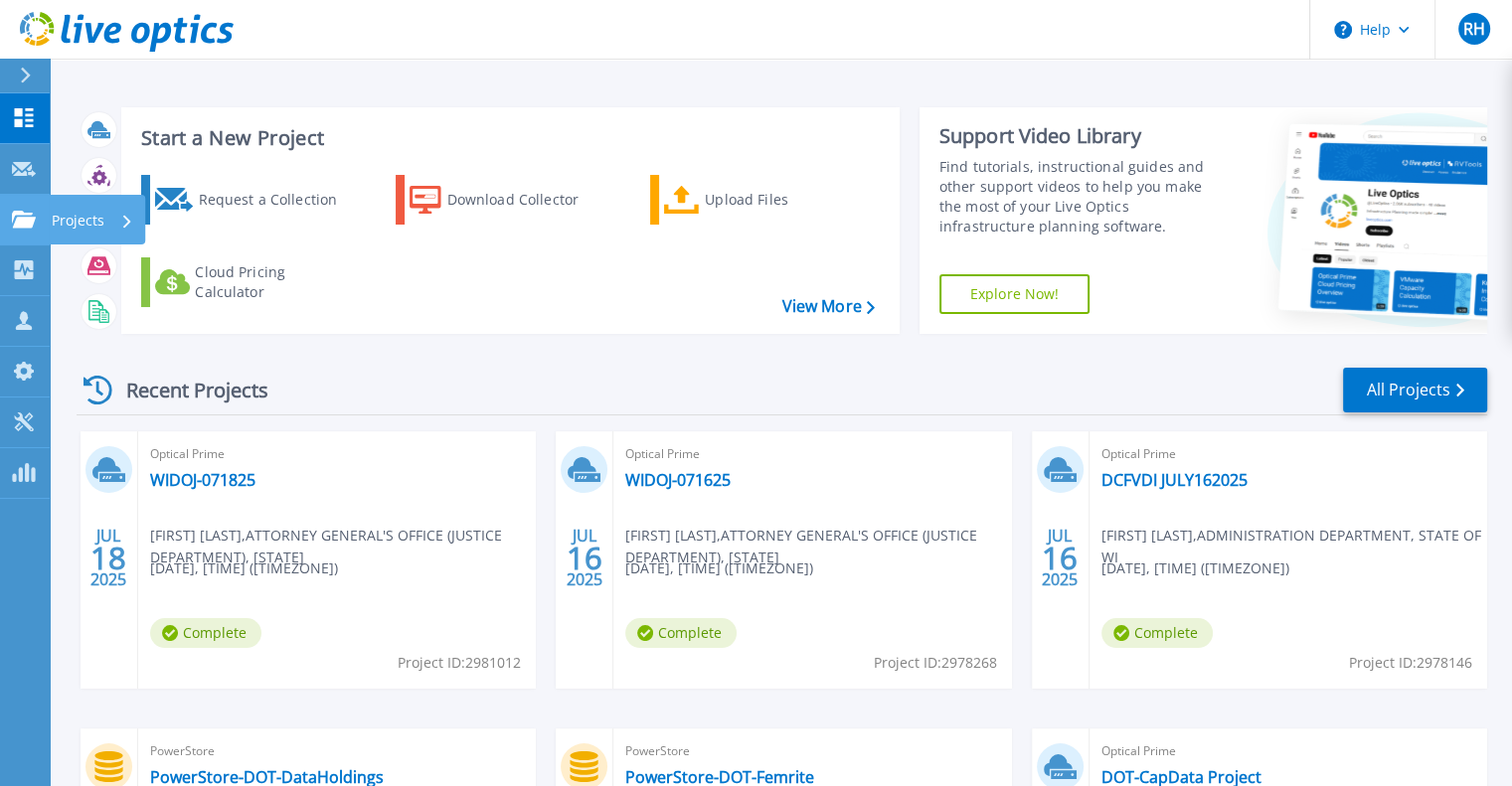 click 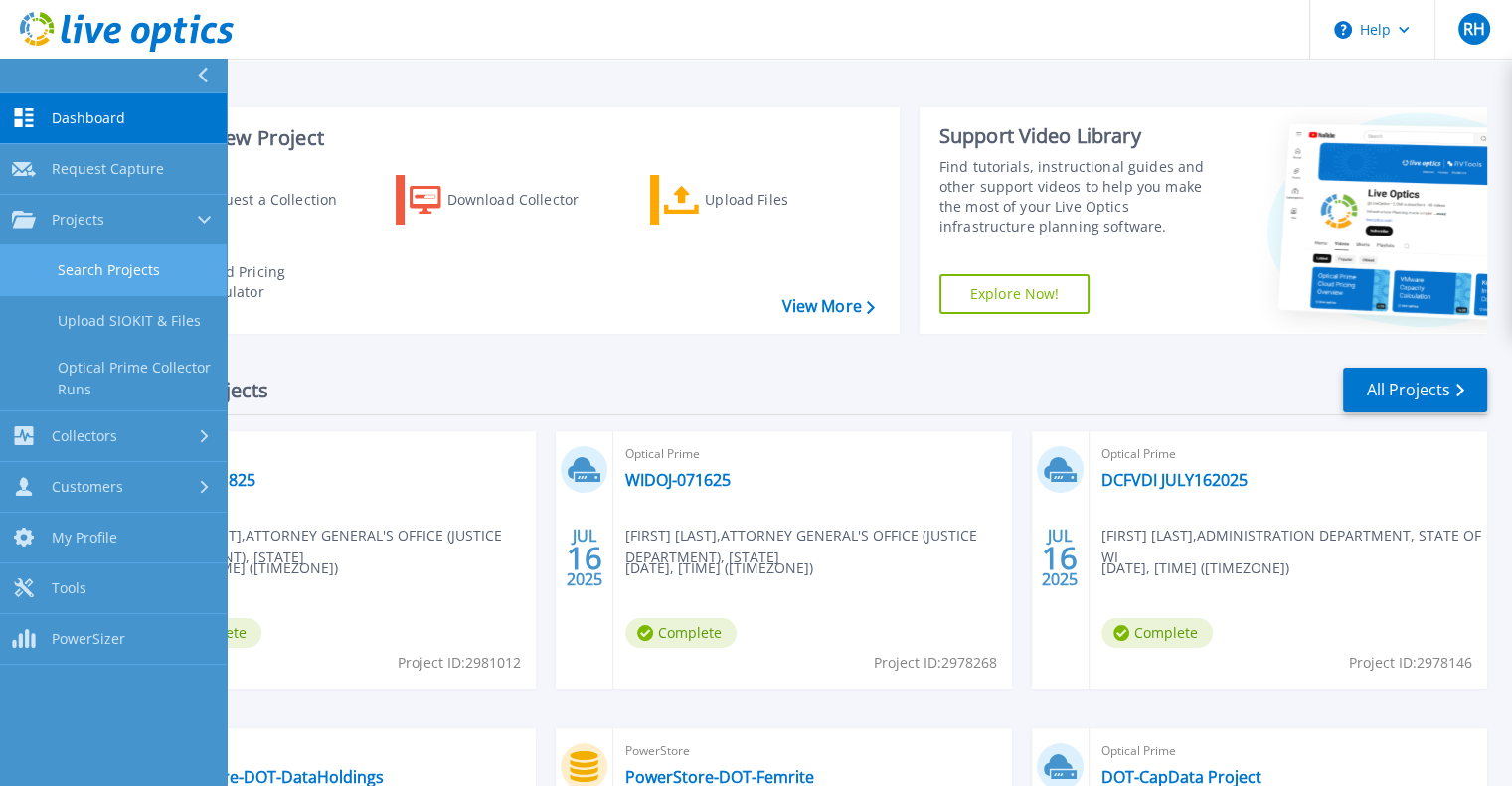 click on "Search Projects" at bounding box center [113, 270] 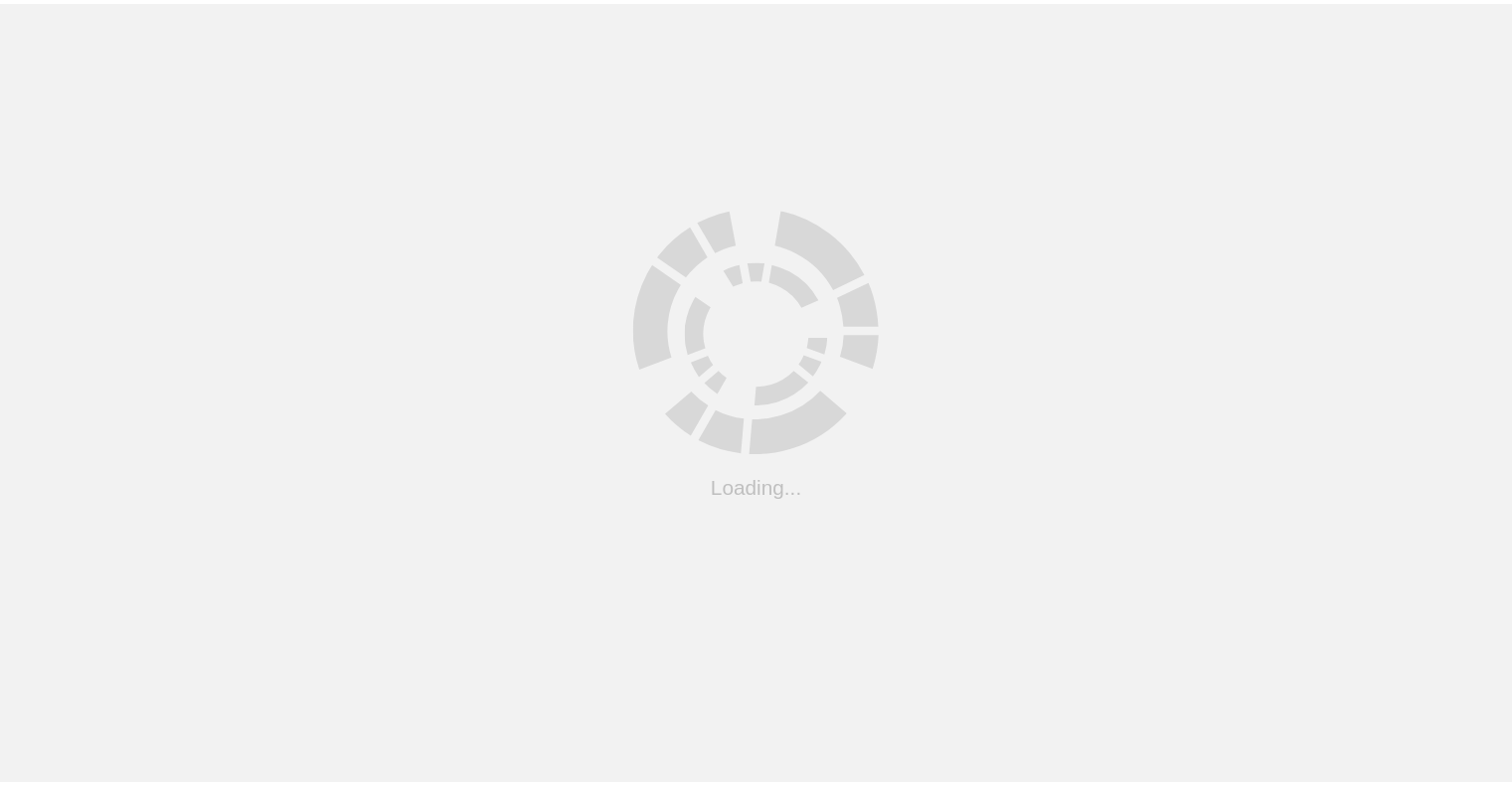 scroll, scrollTop: 0, scrollLeft: 0, axis: both 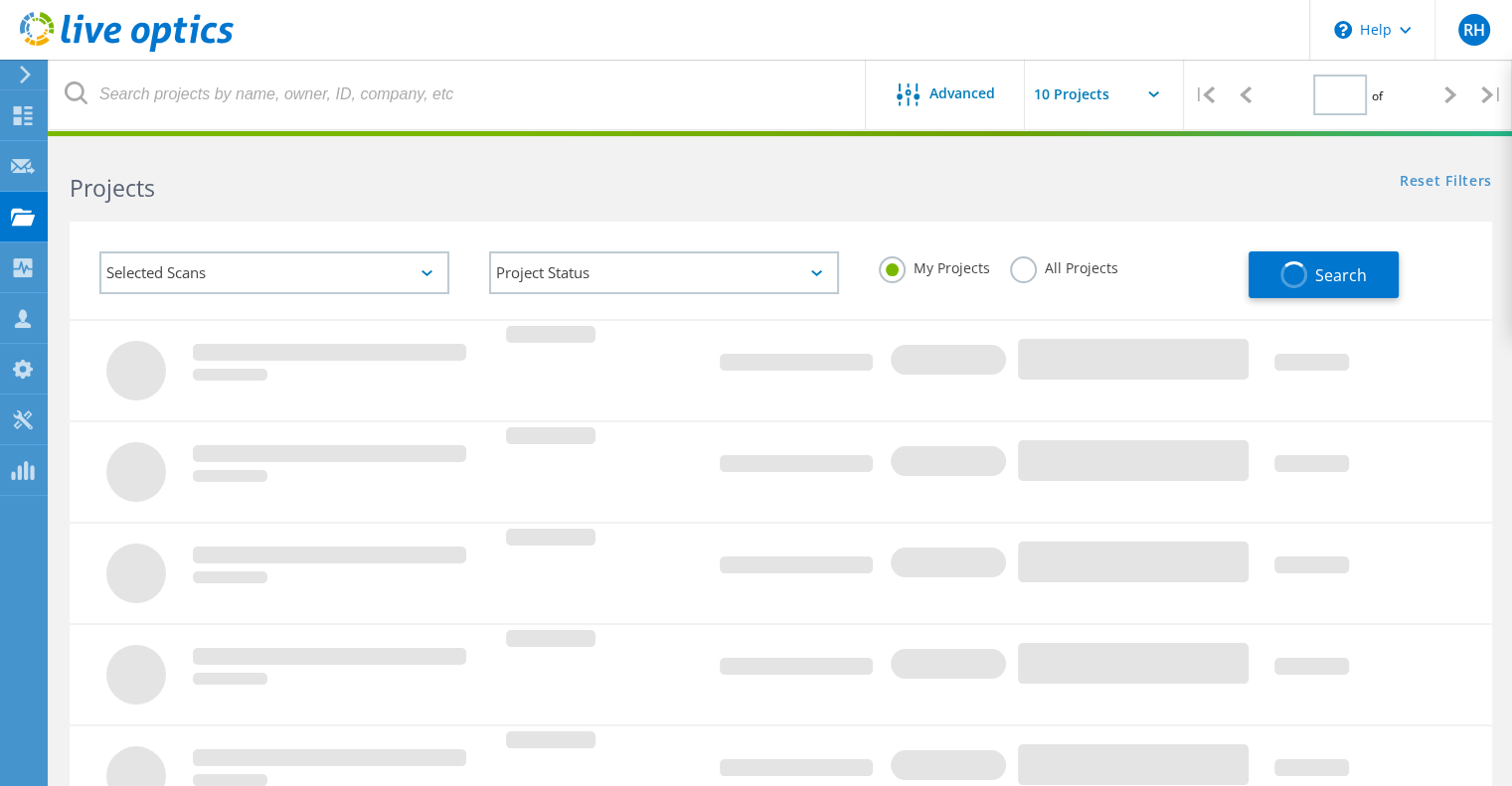 type on "1" 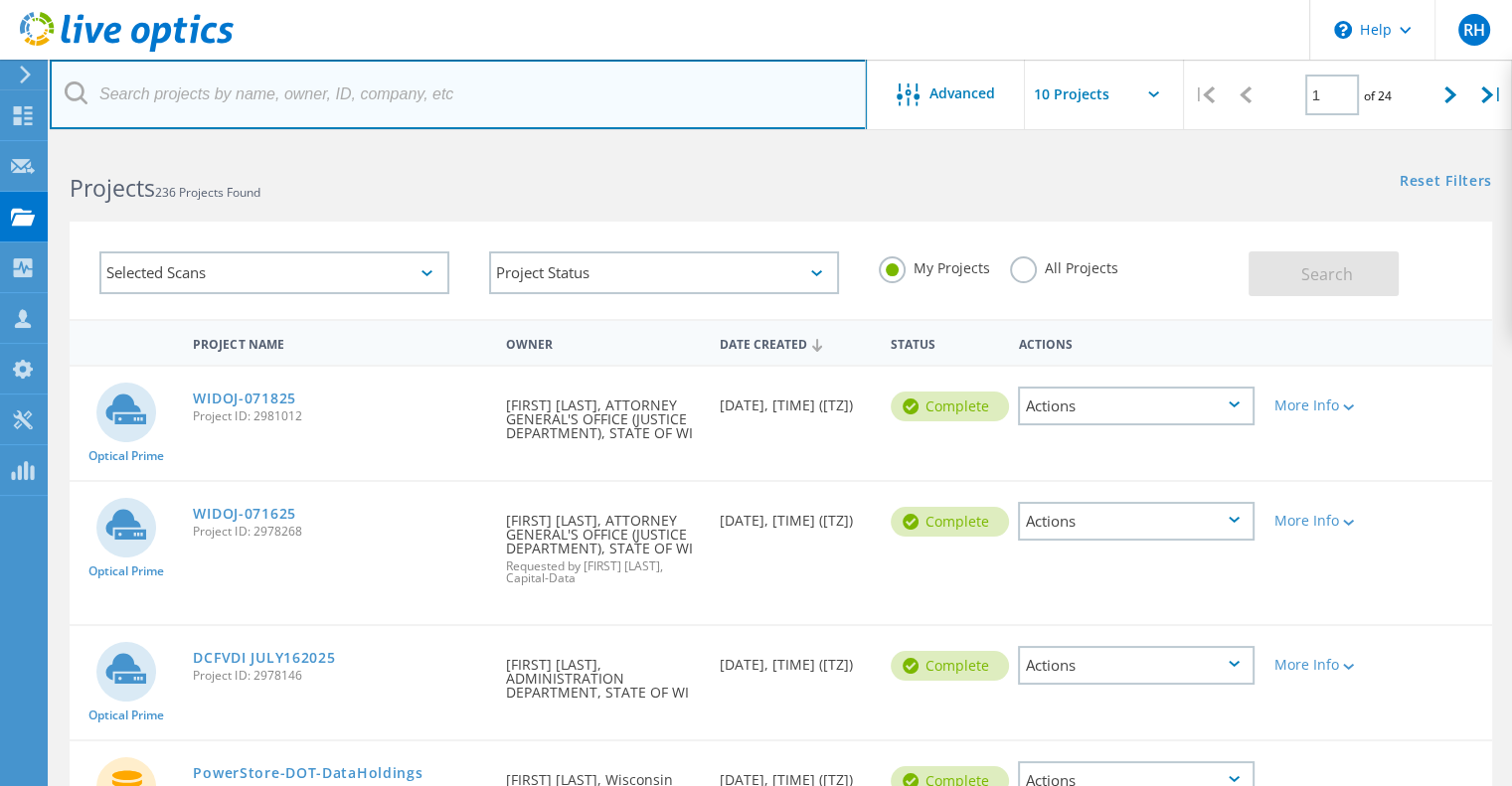 click at bounding box center (458, 94) 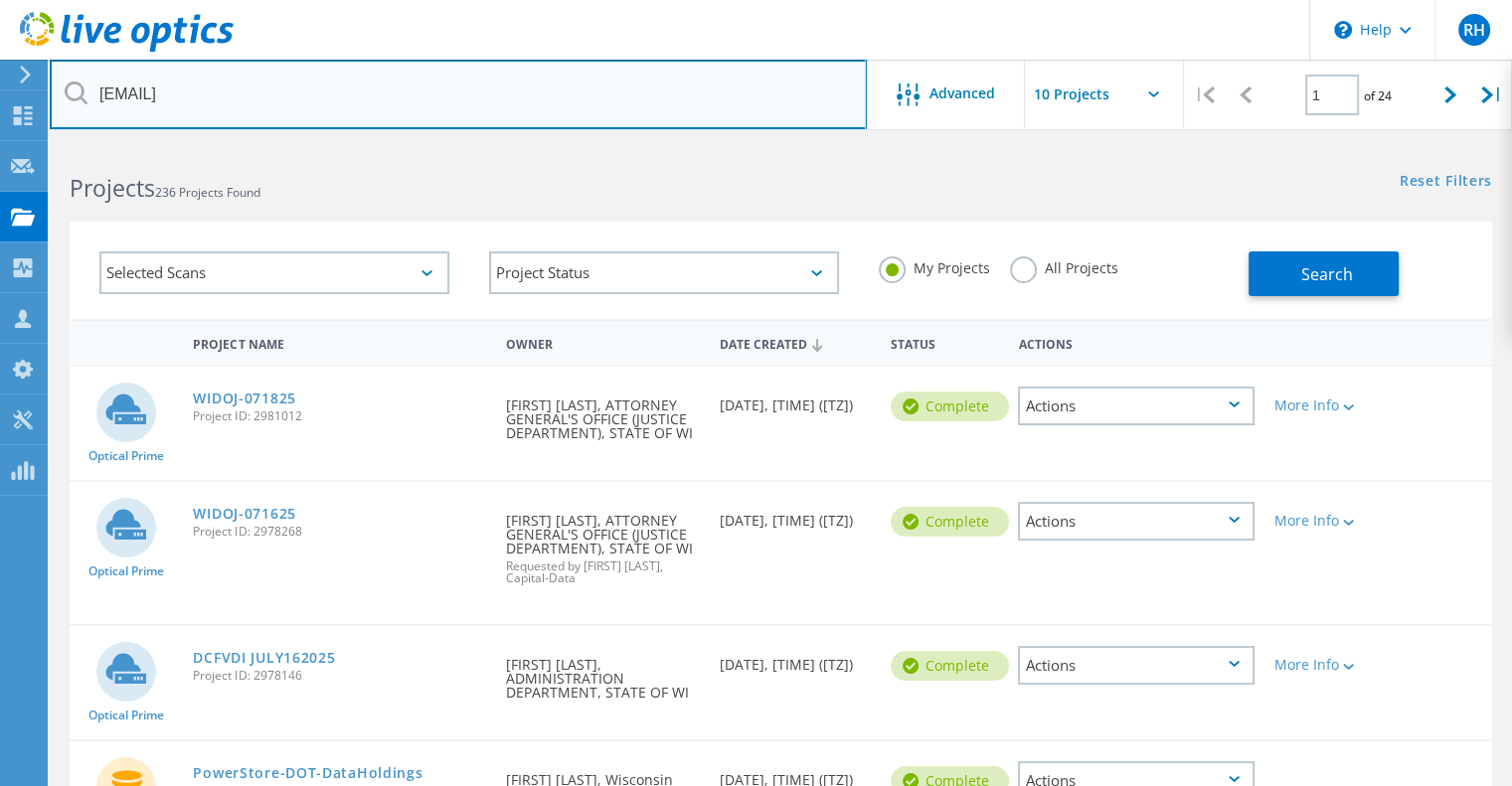 type on "john.jorgensen" 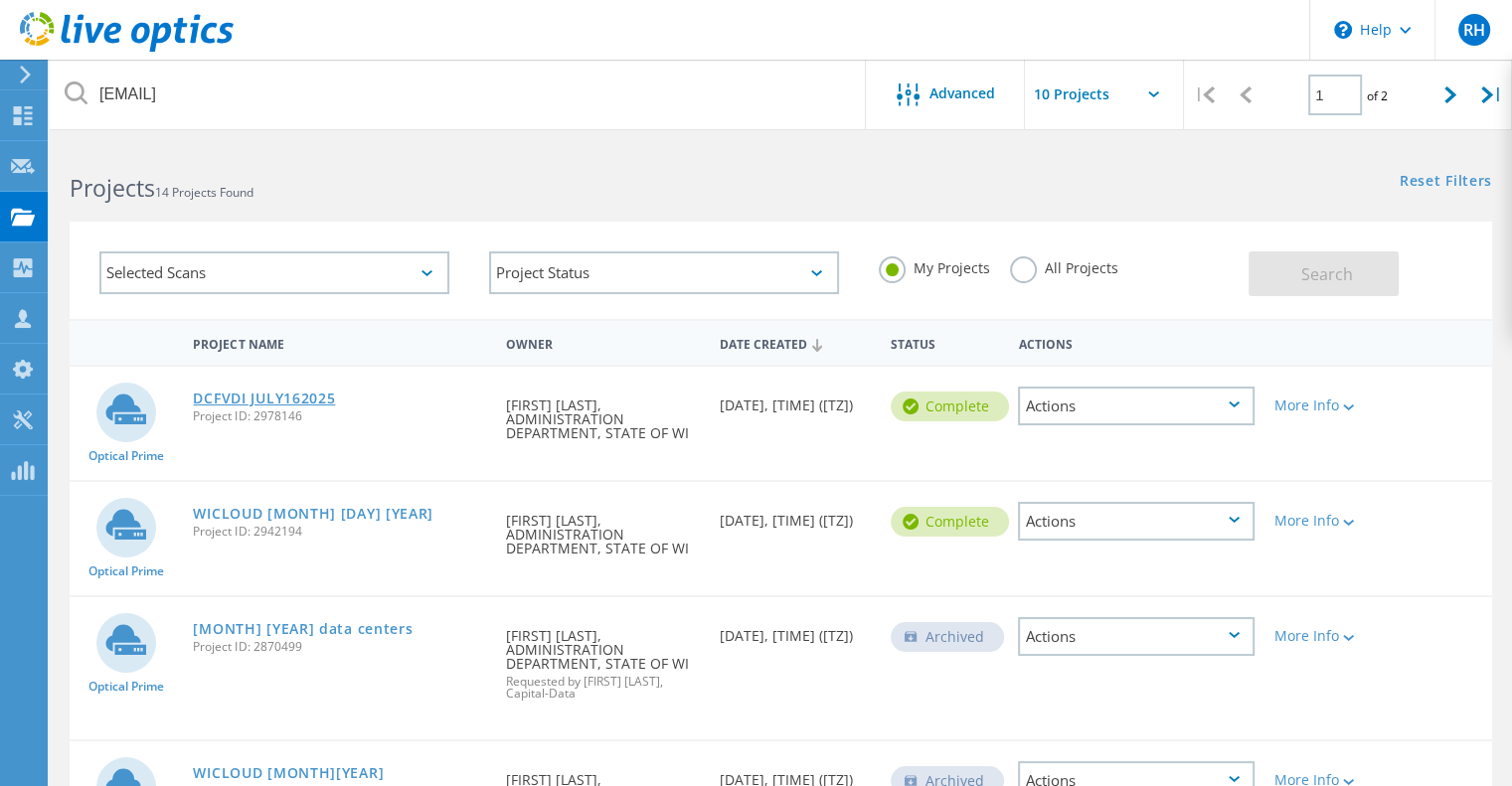click on "DCFVDI JULY162025" 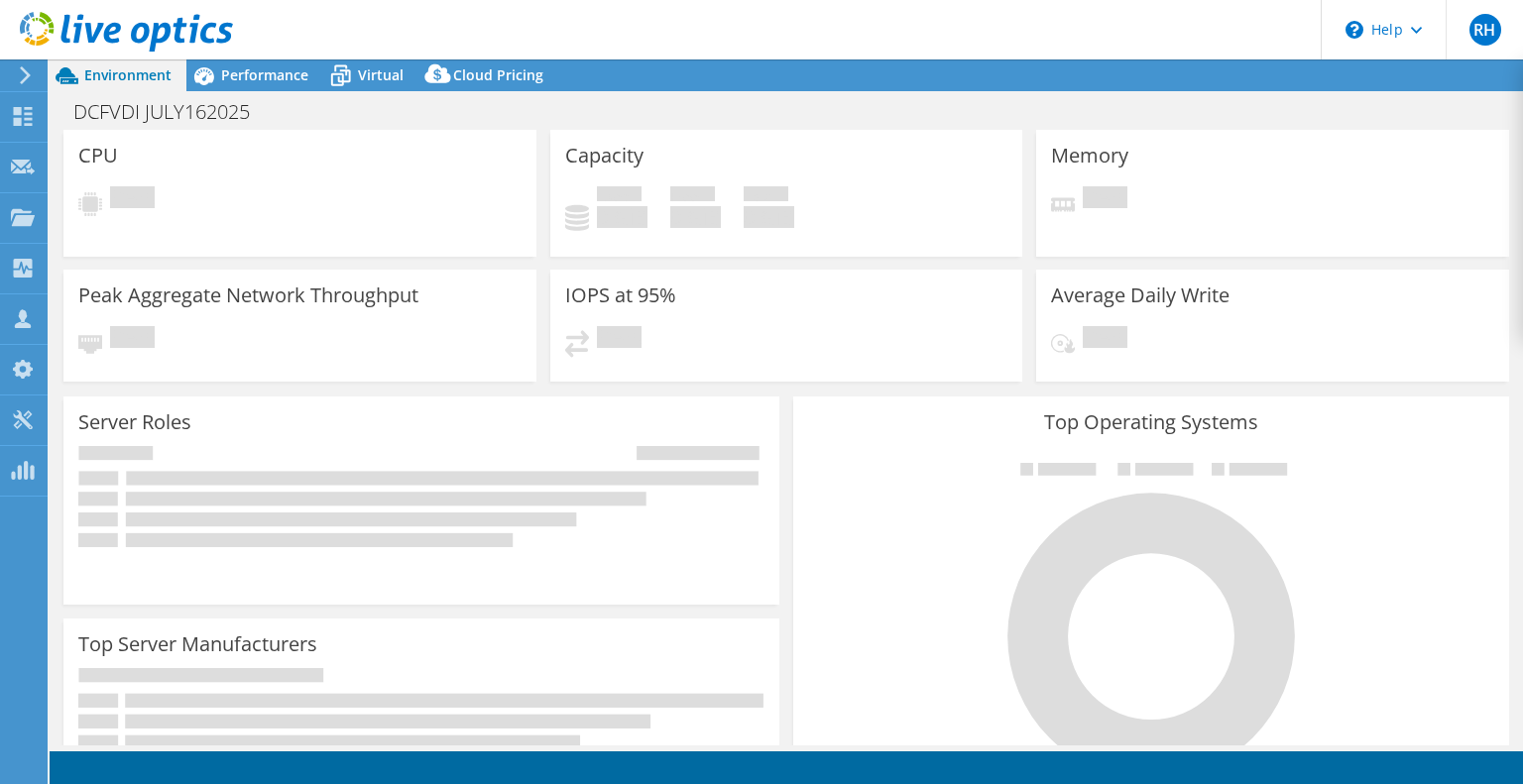 scroll, scrollTop: 0, scrollLeft: 0, axis: both 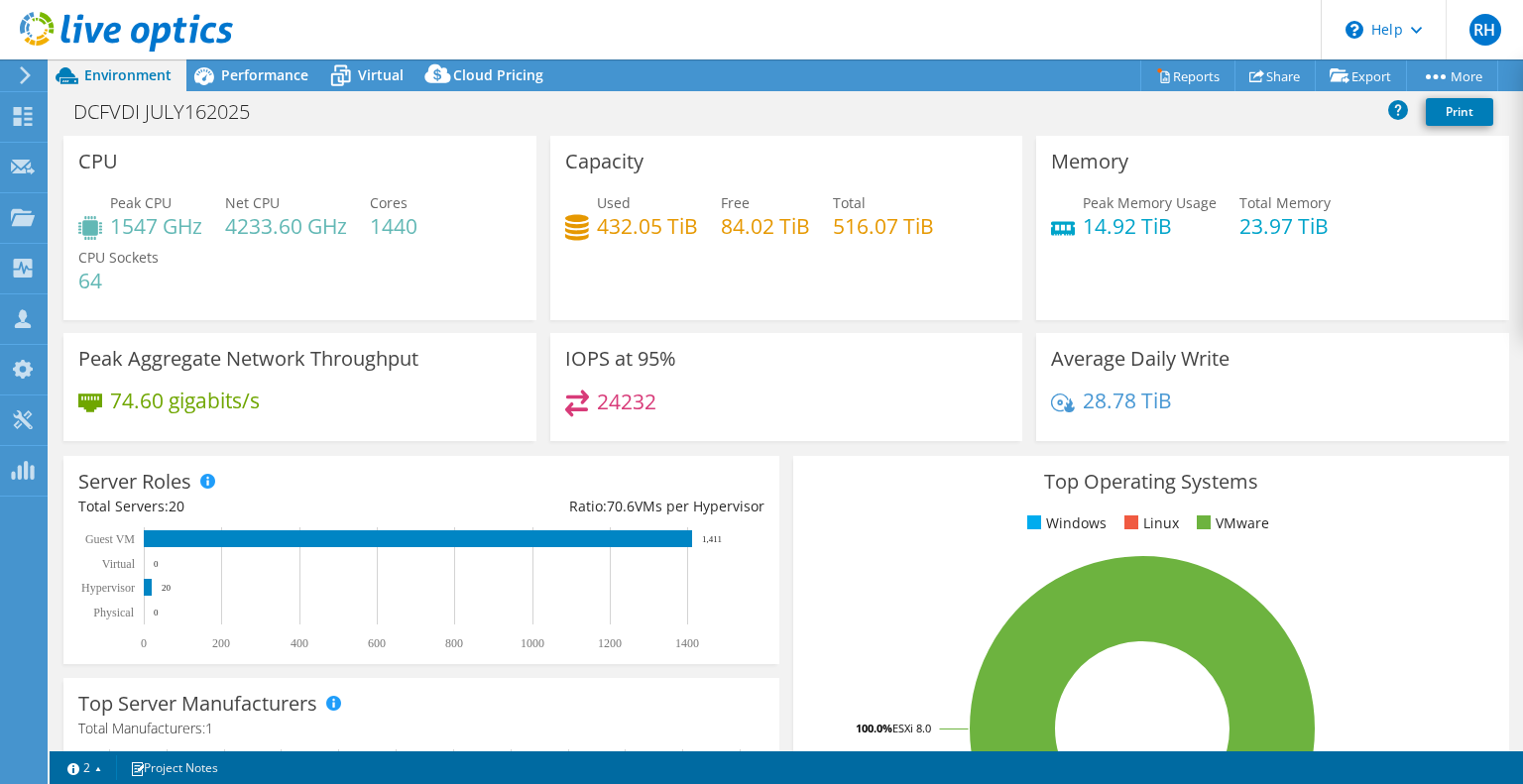 click on "74.60 gigabits/s" at bounding box center (184, 400) 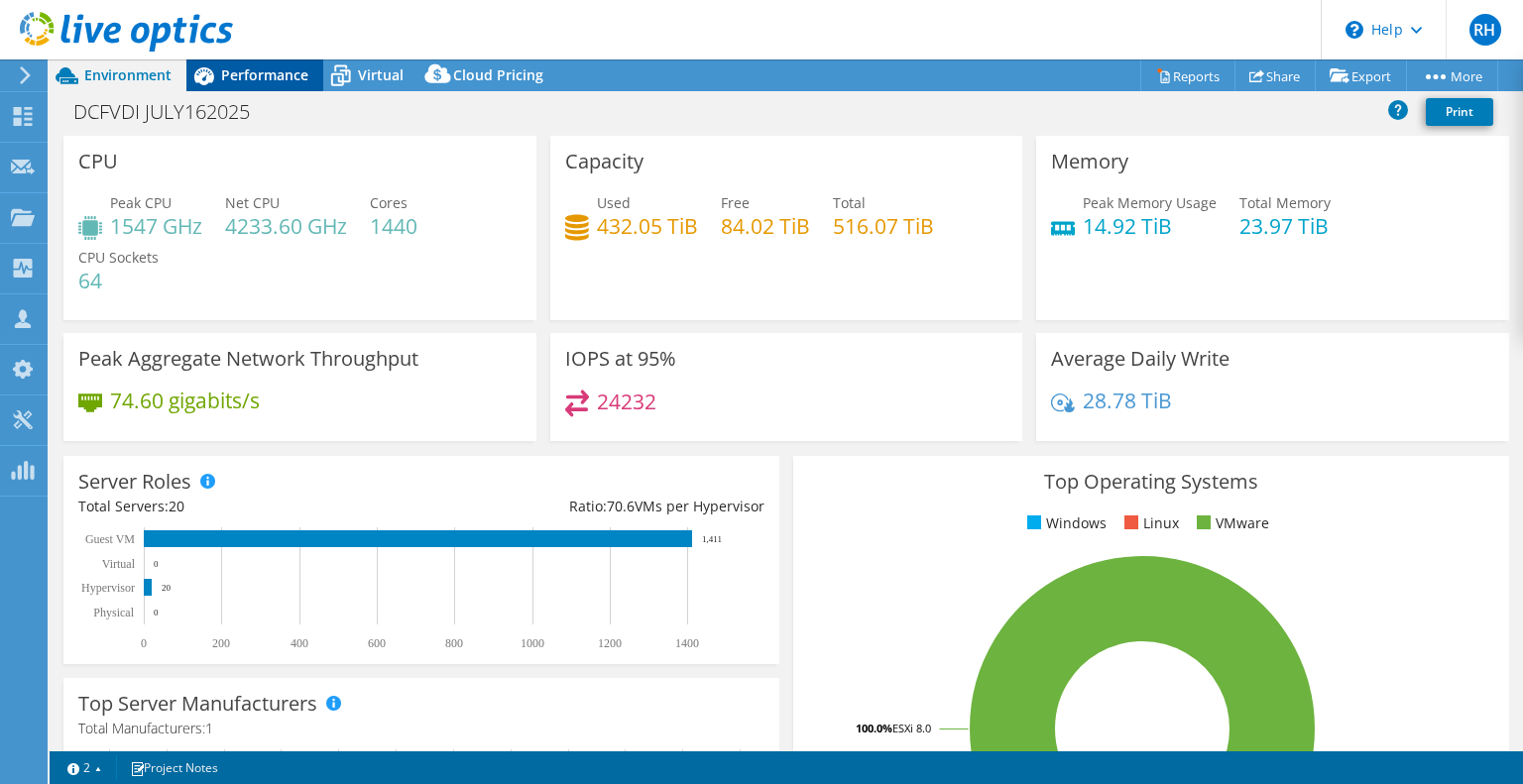 click on "Performance" at bounding box center [265, 74] 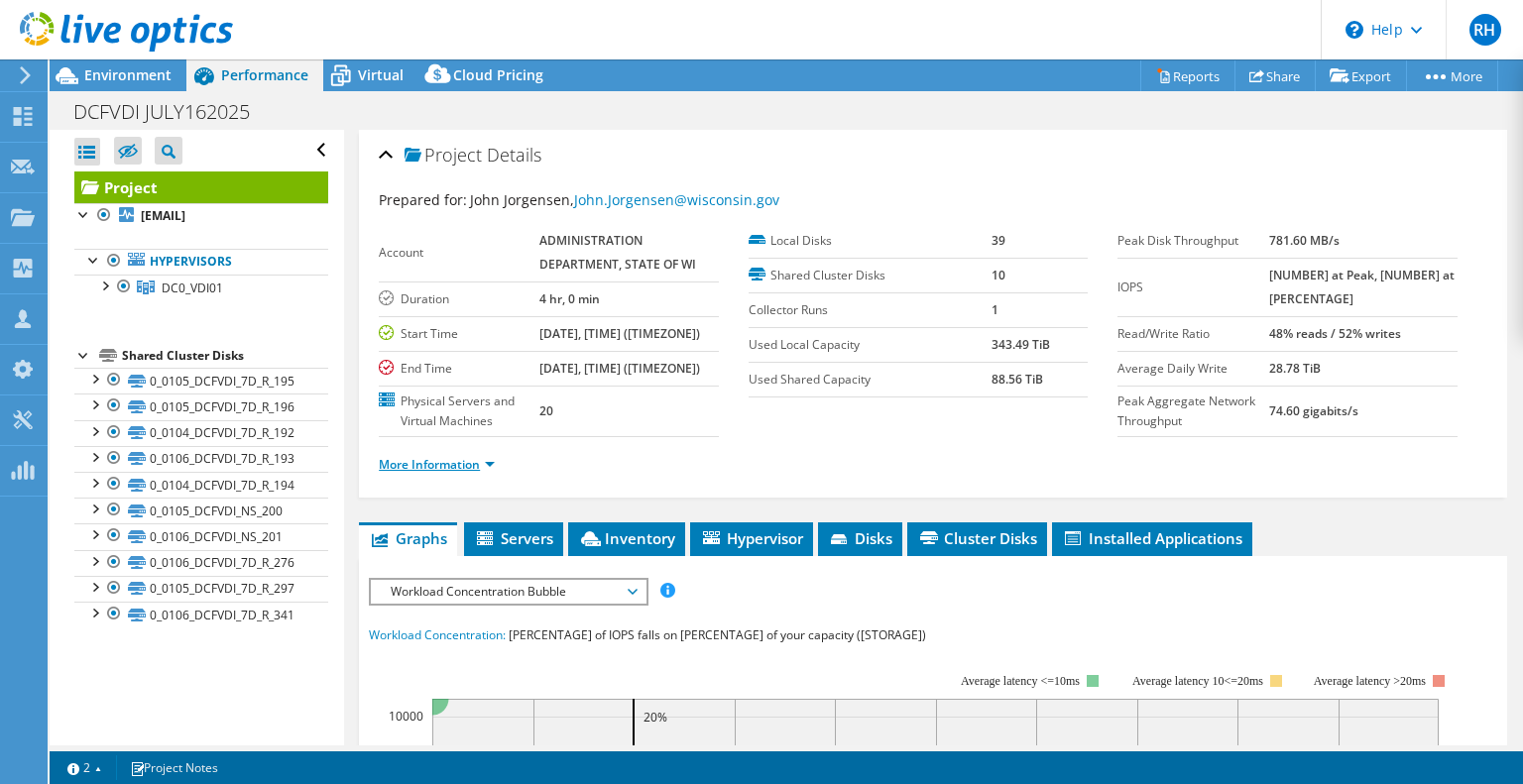 click on "More Information" at bounding box center [436, 464] 